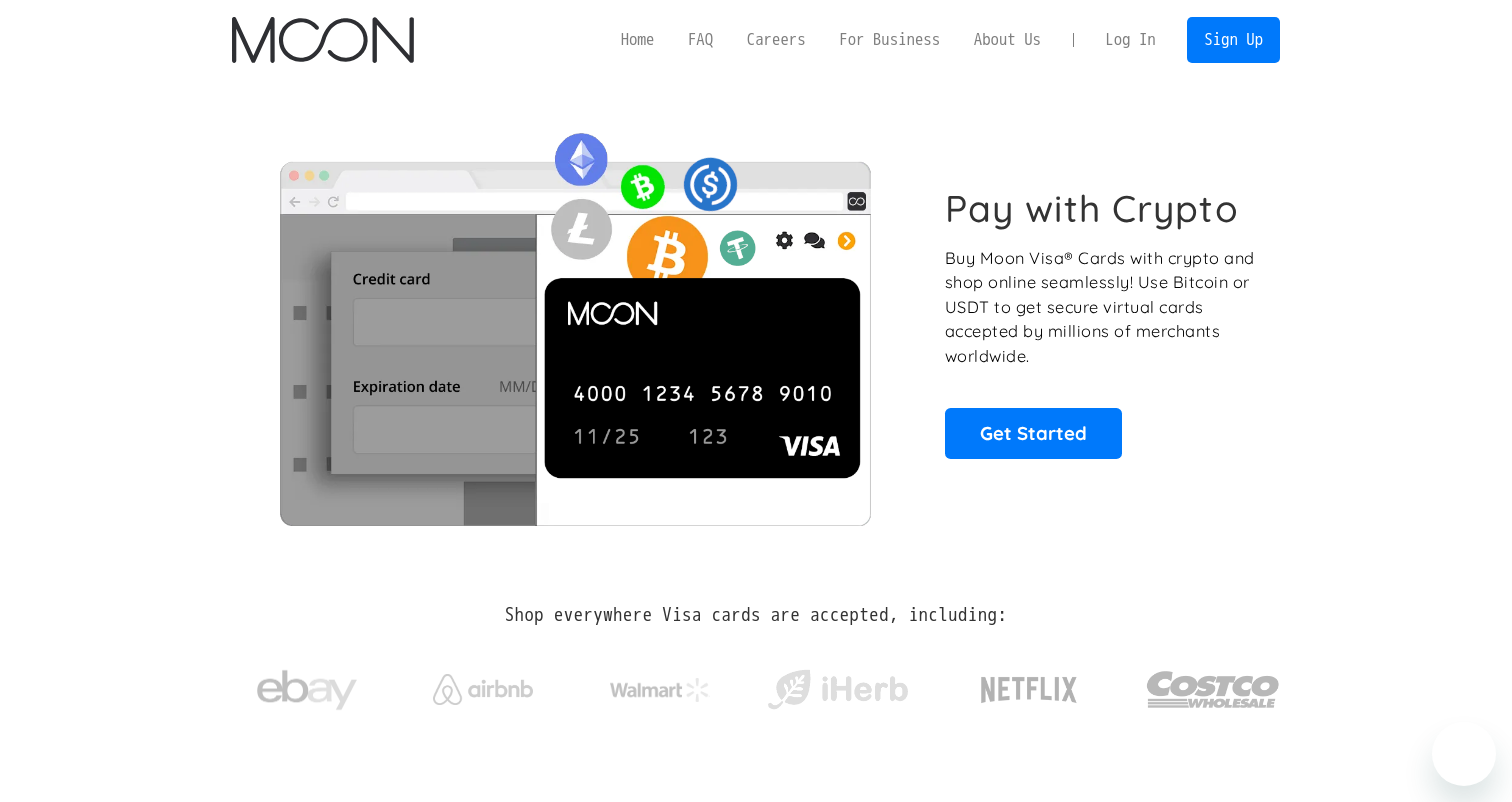 scroll, scrollTop: 0, scrollLeft: 0, axis: both 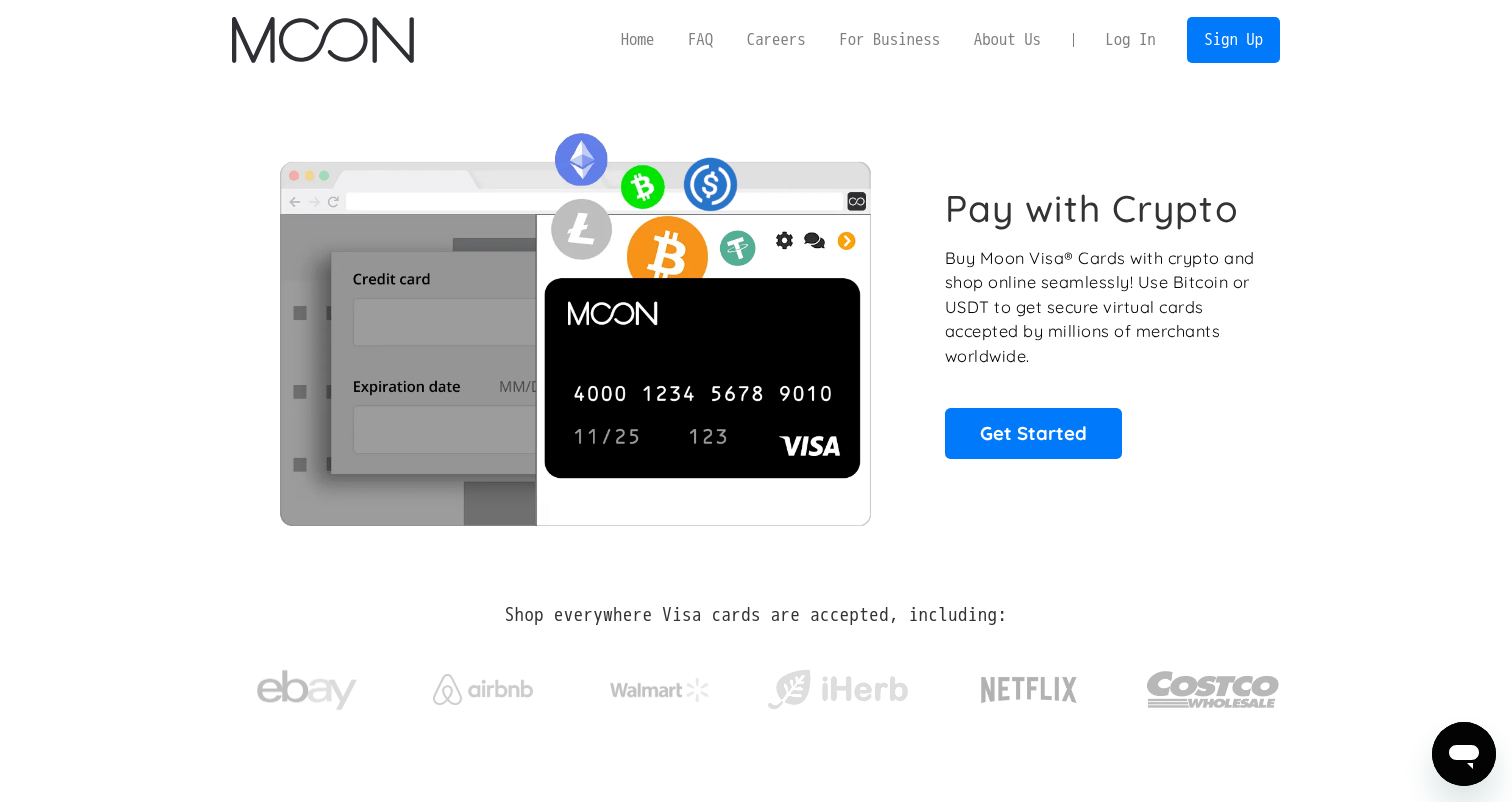 click on "Log In" at bounding box center [1130, 40] 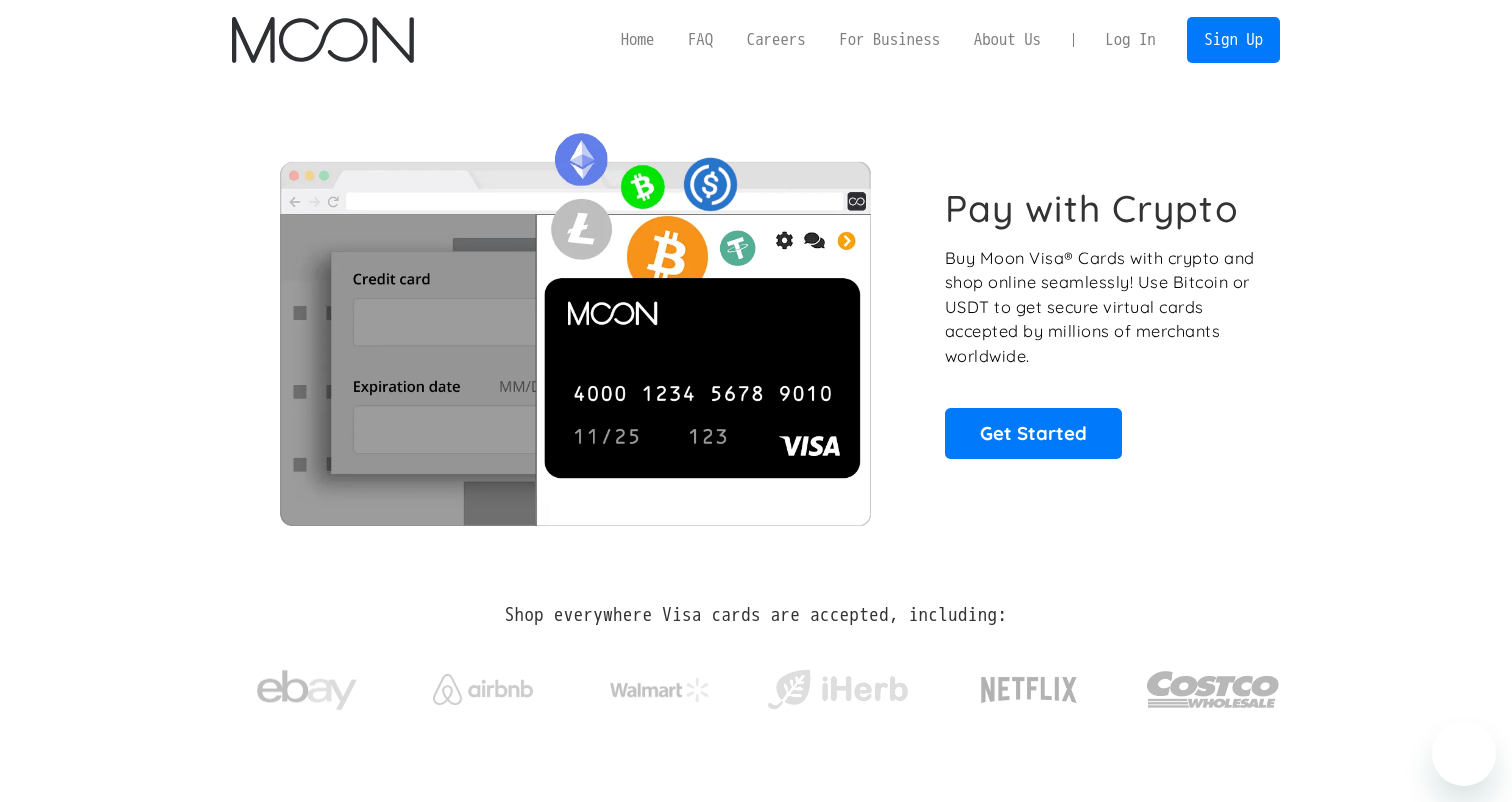 scroll, scrollTop: 0, scrollLeft: 0, axis: both 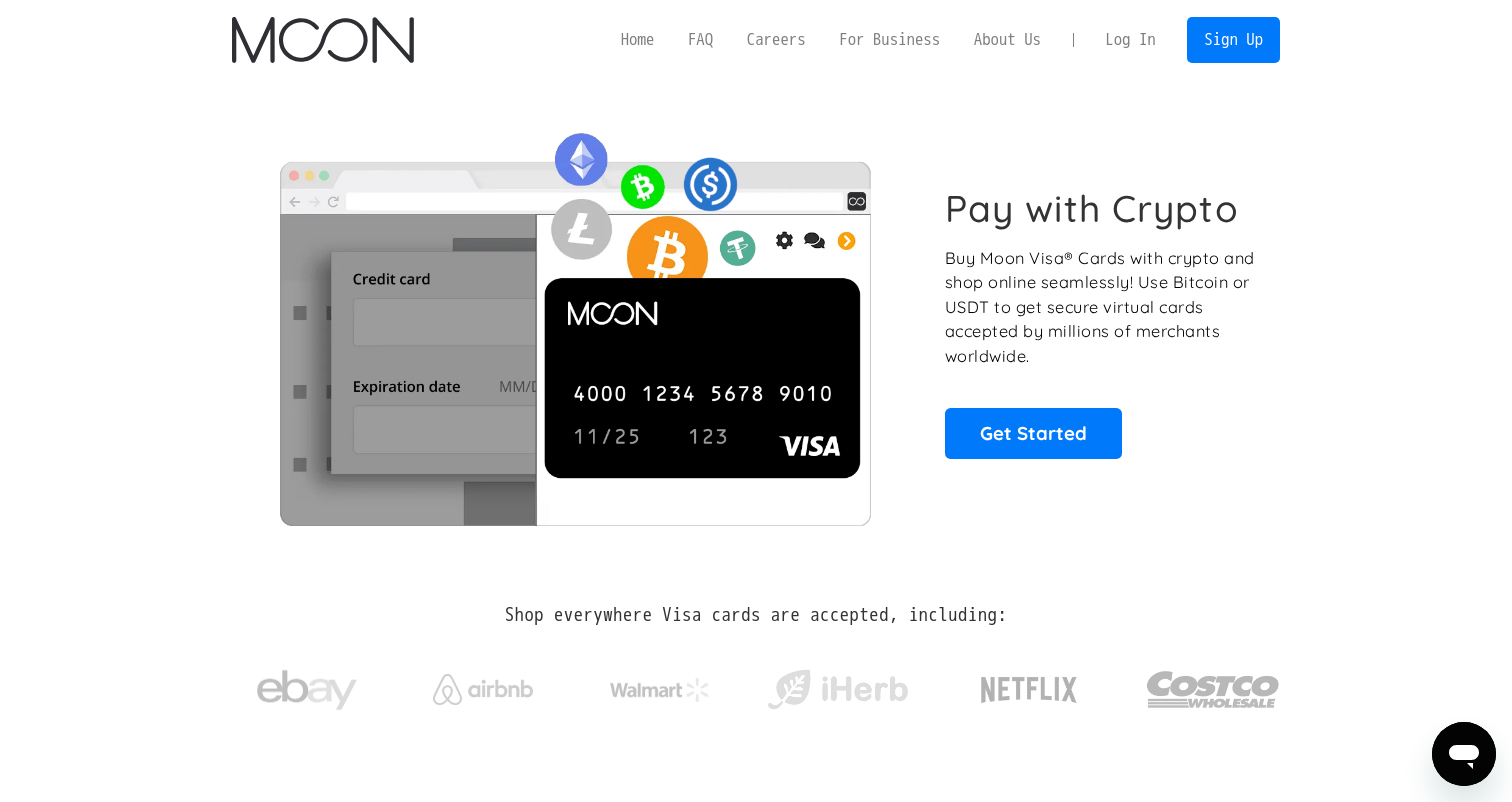 click on "Log In" at bounding box center [1130, 40] 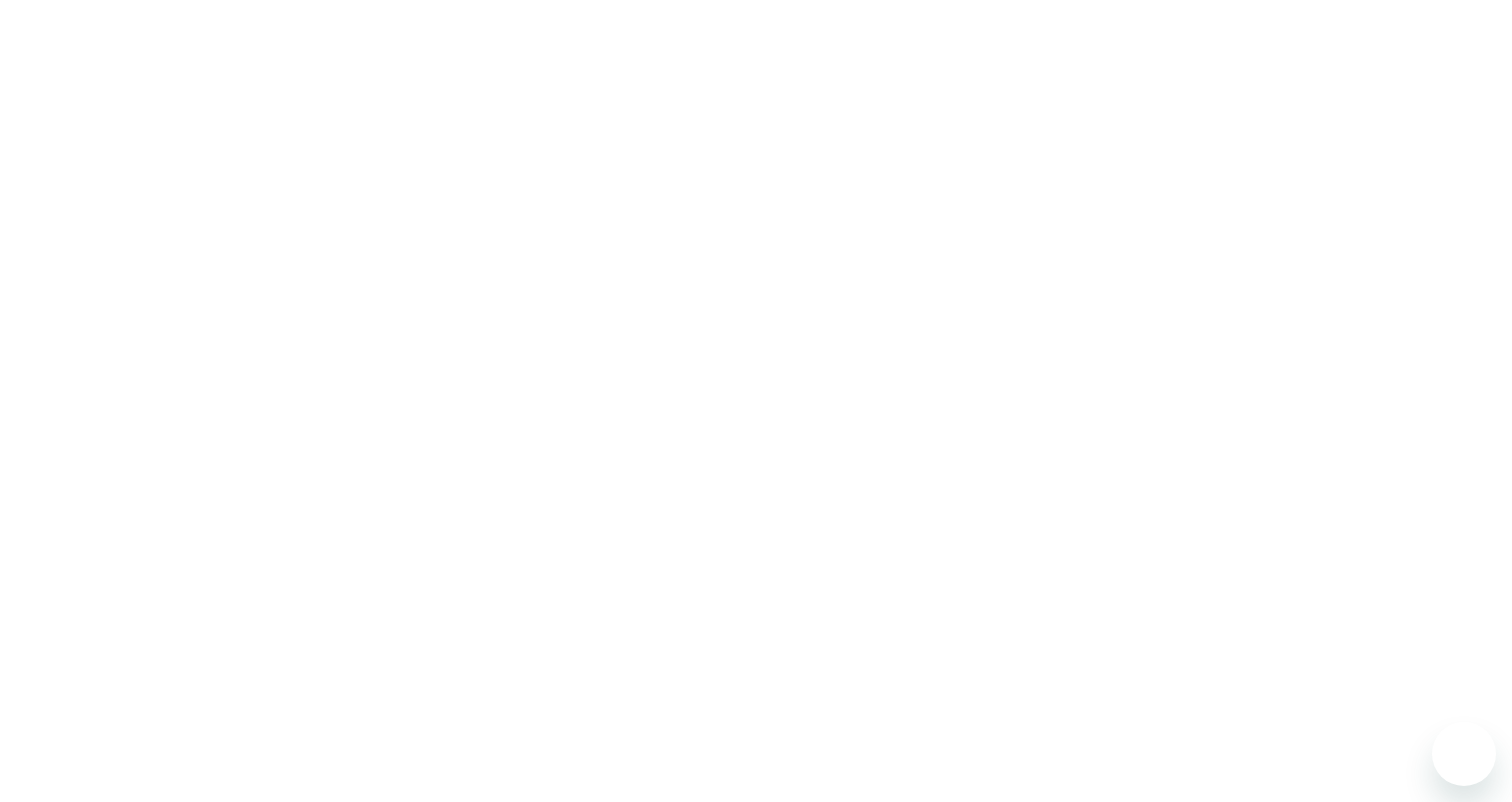 scroll, scrollTop: 0, scrollLeft: 0, axis: both 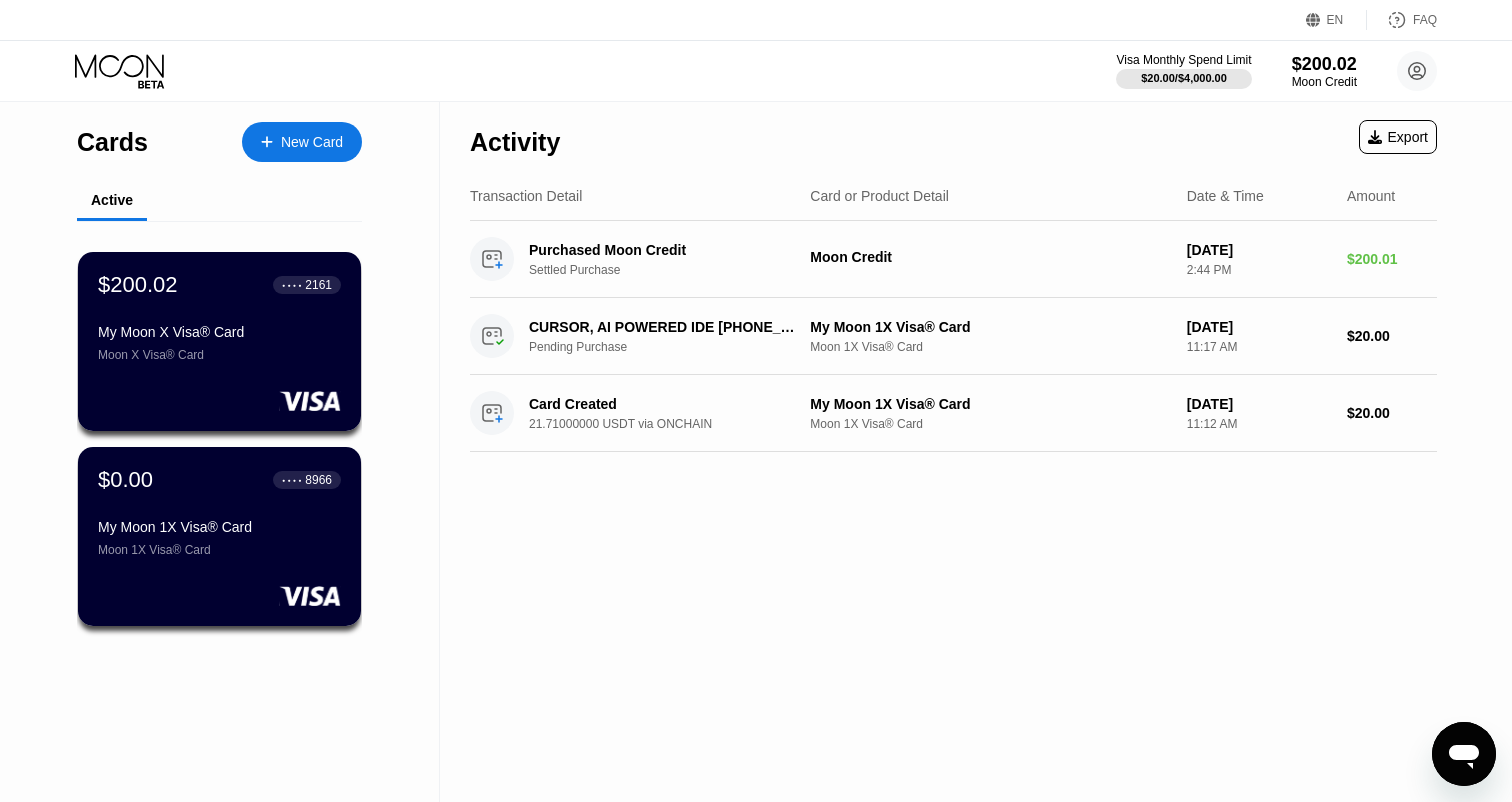 click 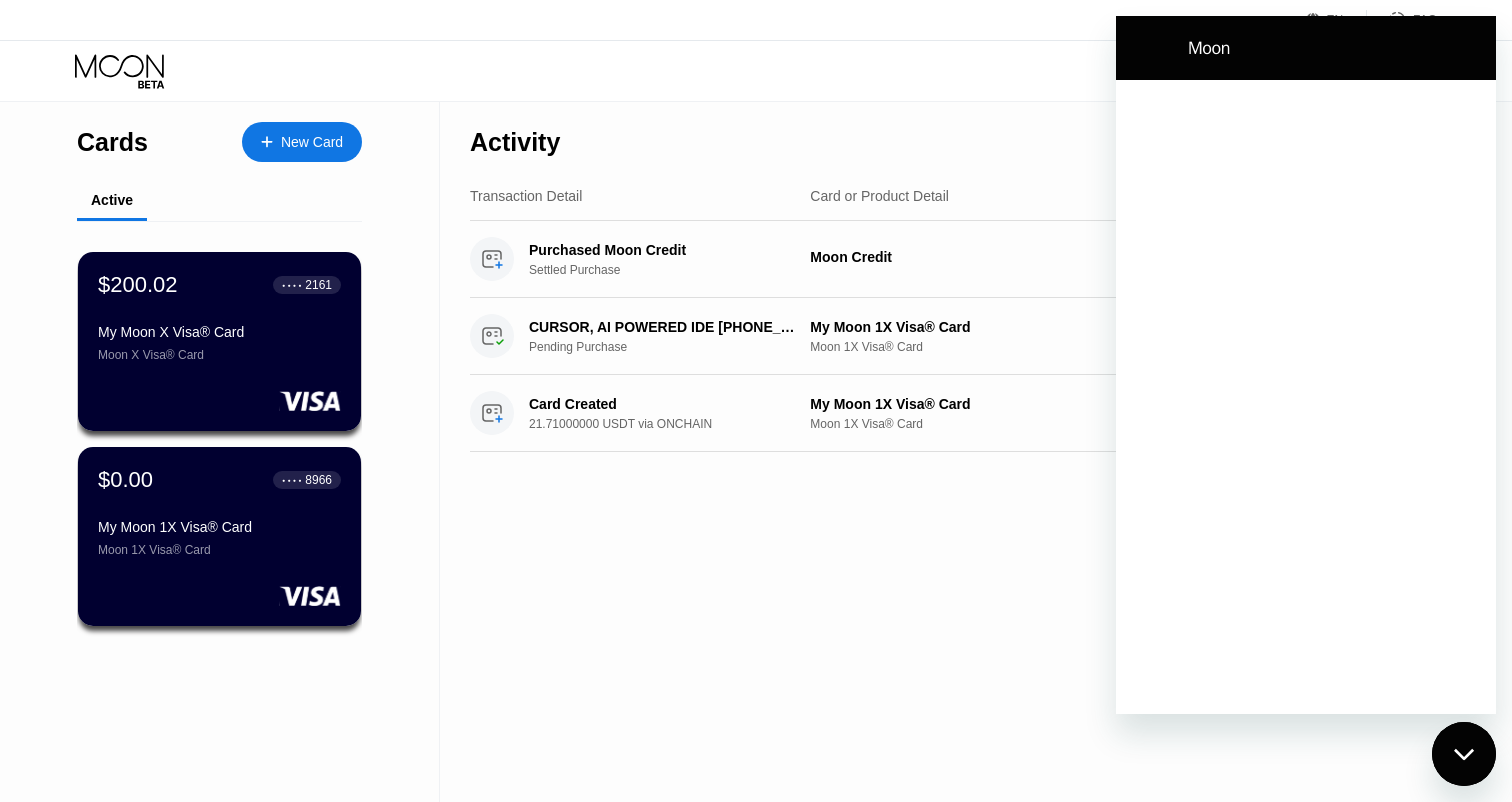 scroll, scrollTop: 0, scrollLeft: 0, axis: both 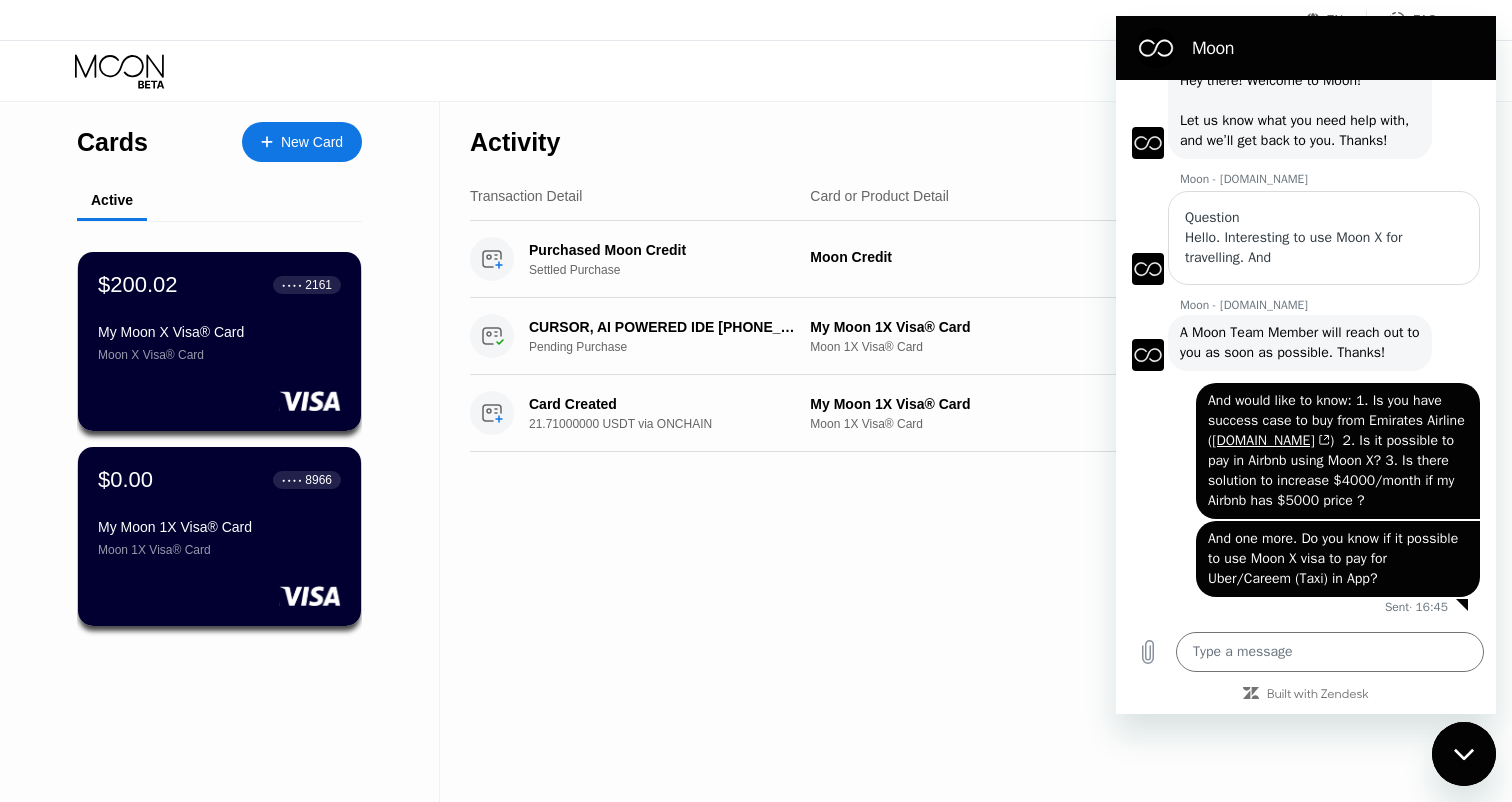 click at bounding box center [1464, 754] 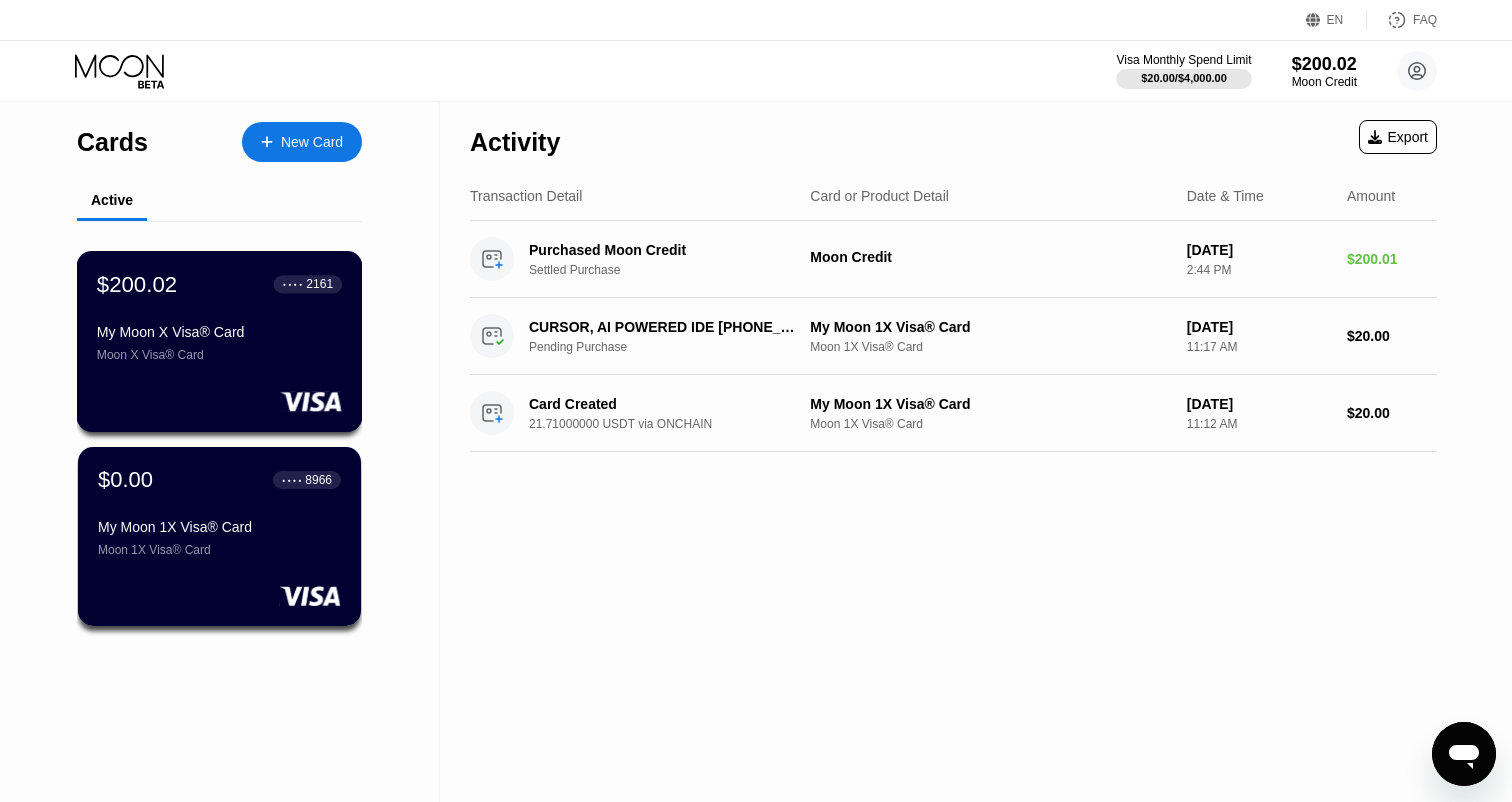 click on "$200.02 ● ● ● ● 2161 My Moon X Visa® Card Moon X Visa® Card" at bounding box center [219, 316] 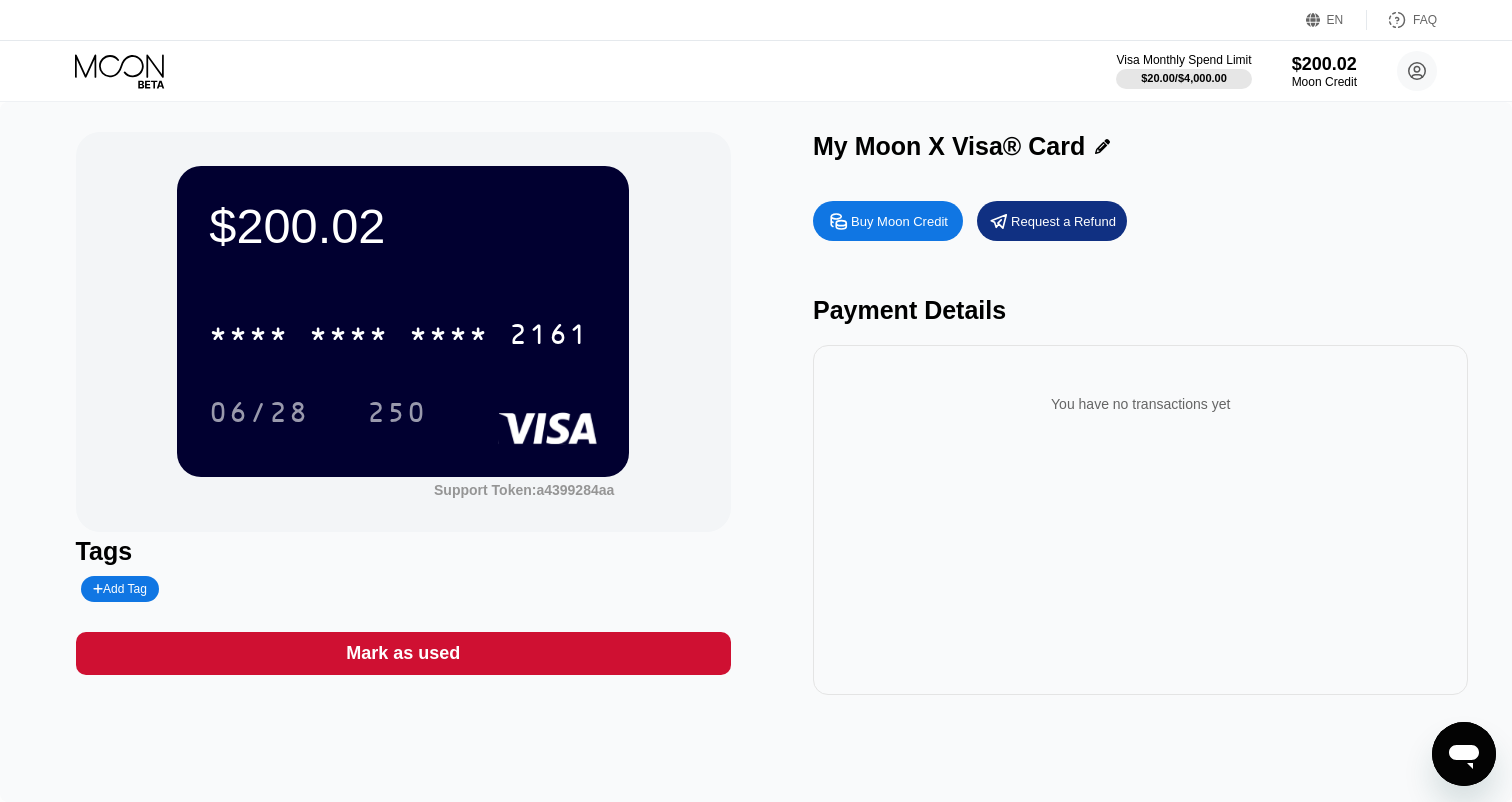 click 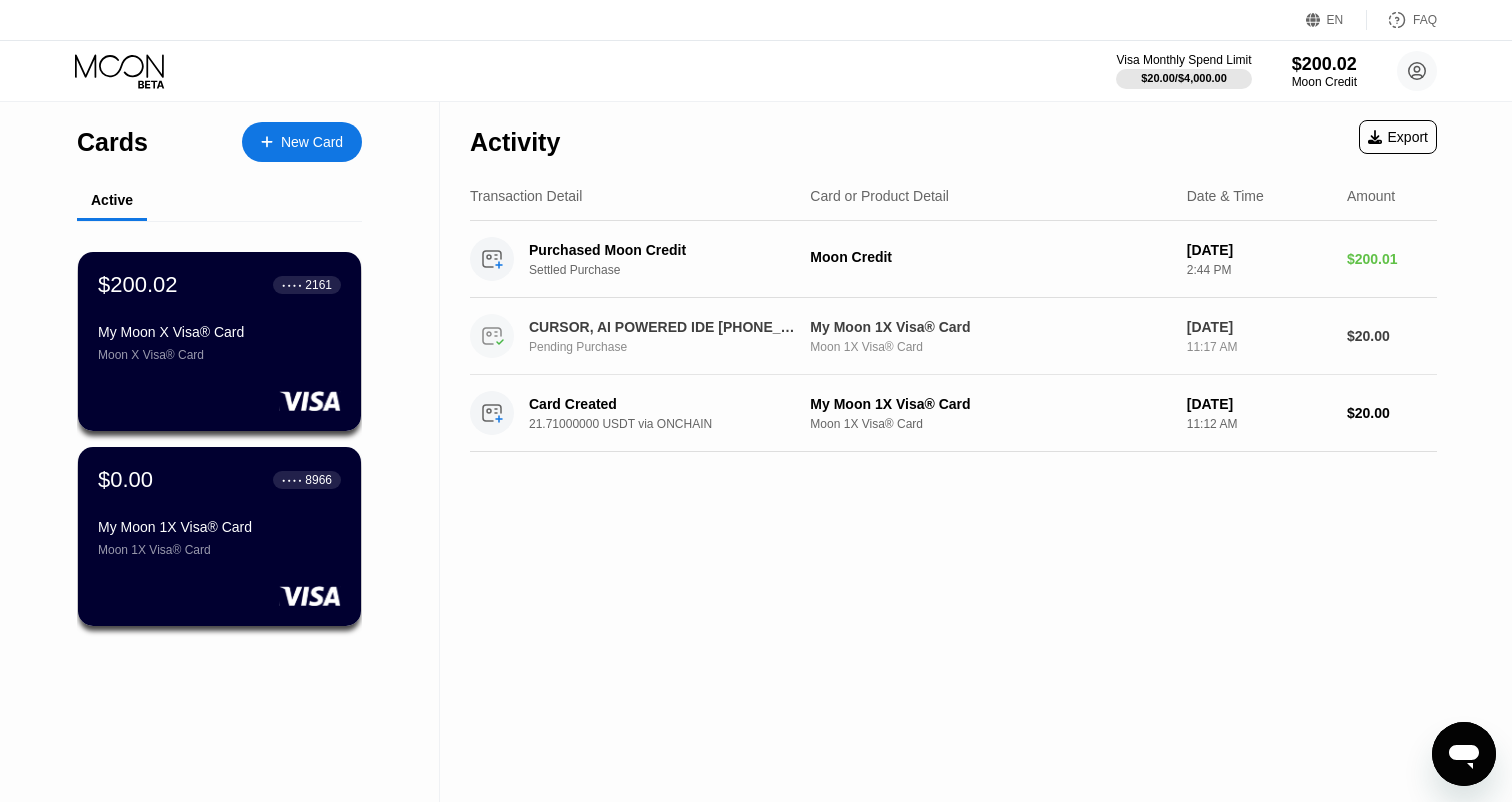 click on "CURSOR, AI POWERED IDE   +18314259504 US" at bounding box center (664, 327) 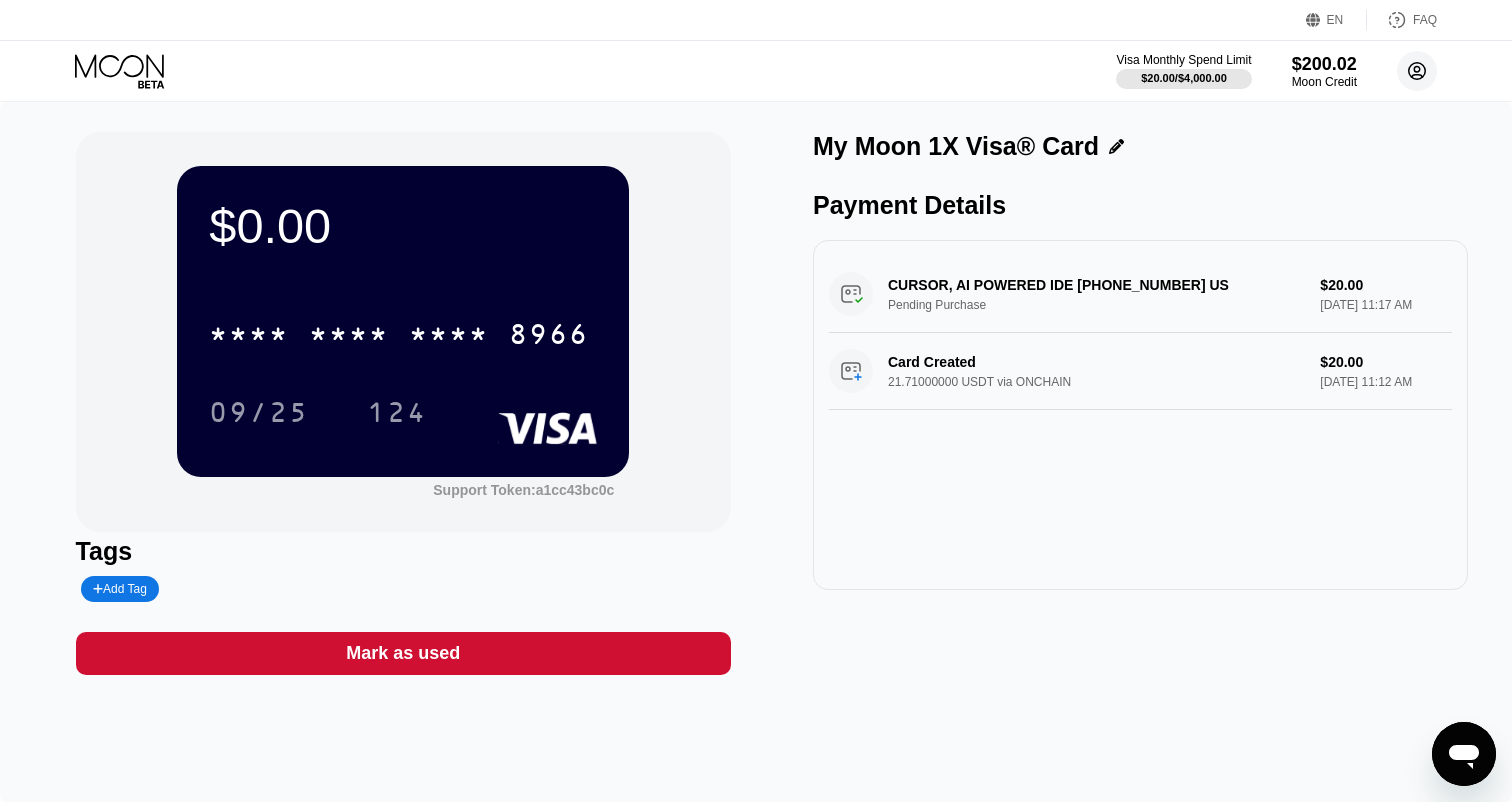 click 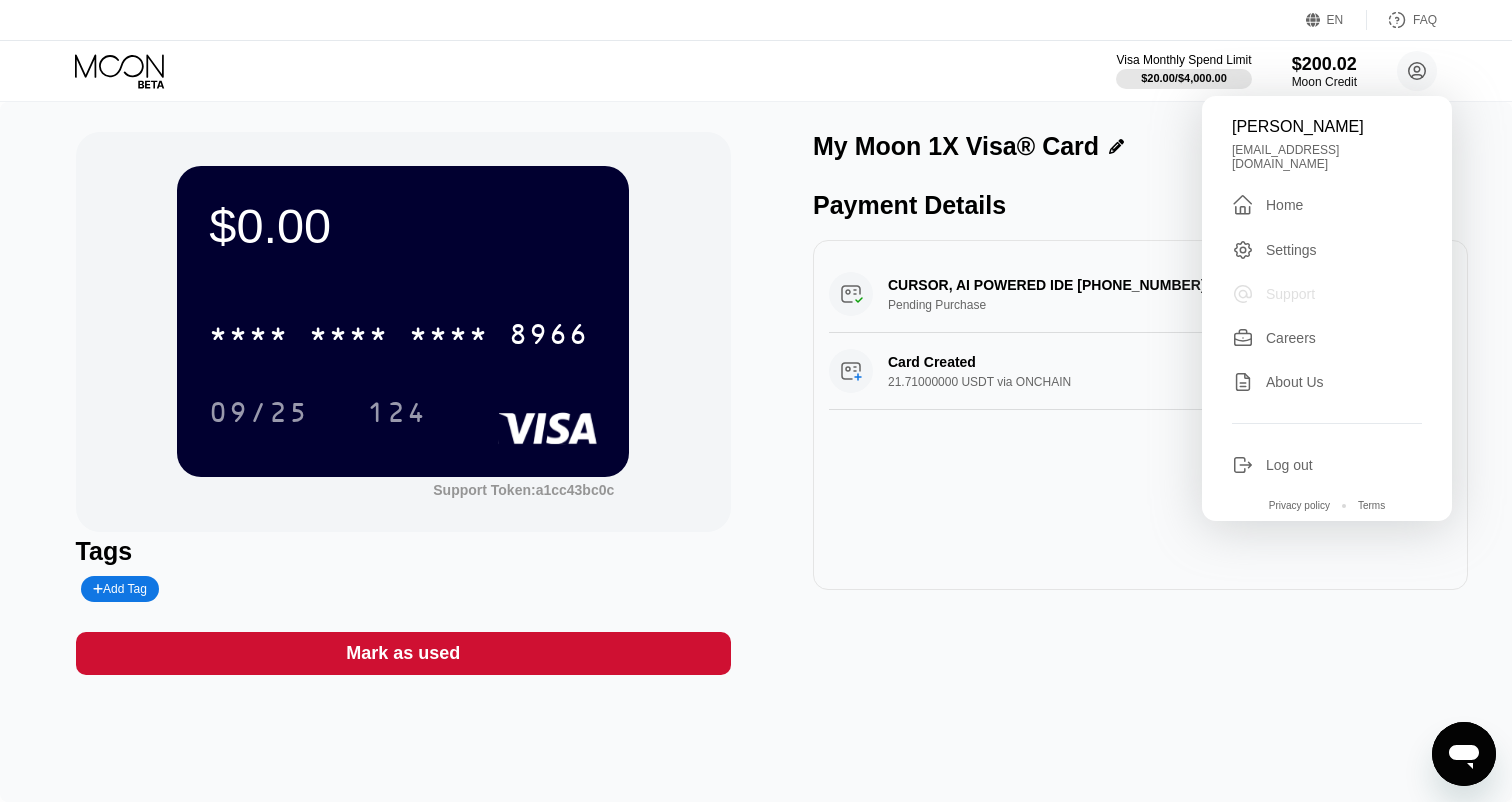 click on "Support" at bounding box center (1290, 294) 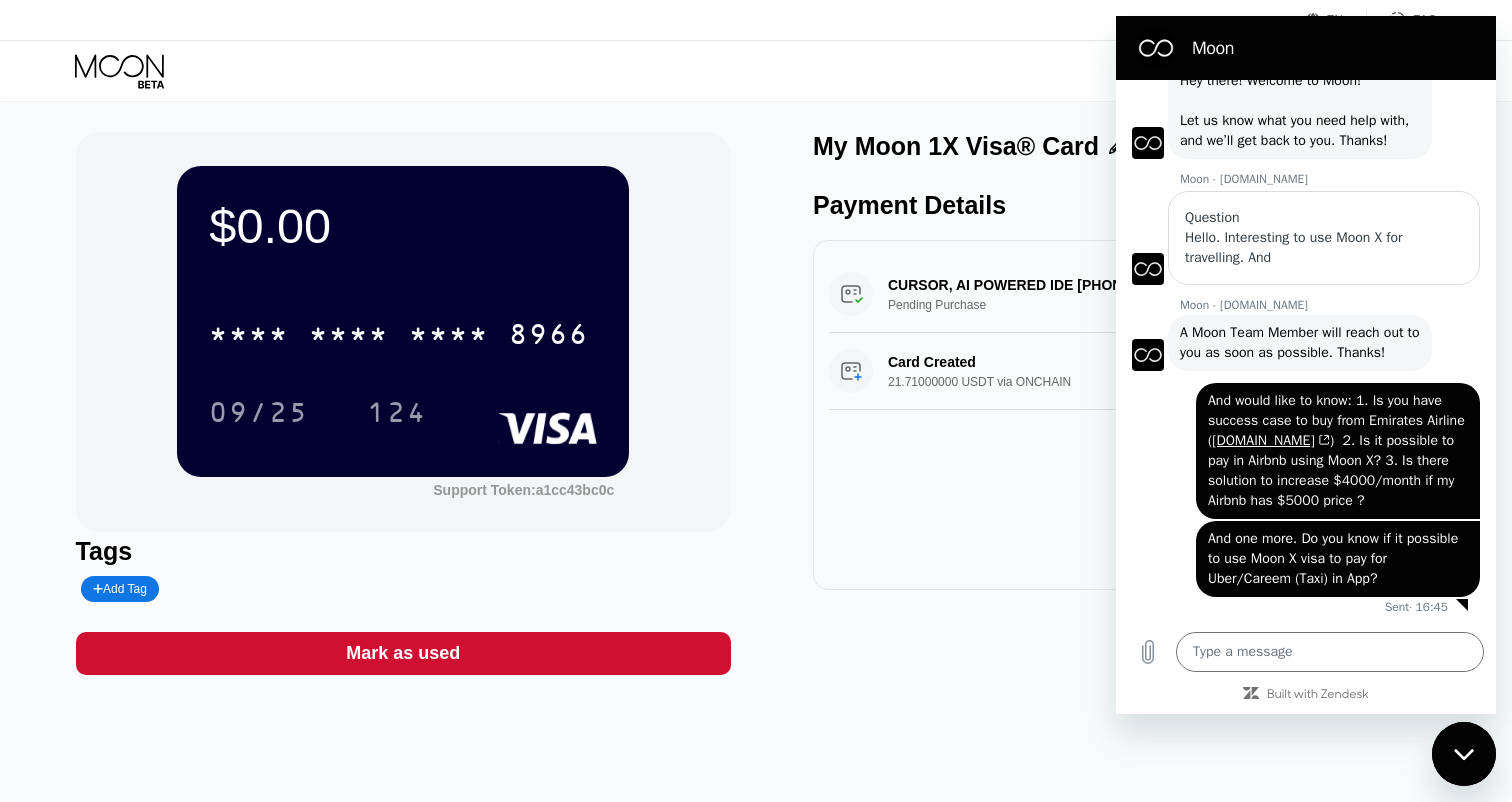 scroll, scrollTop: 115, scrollLeft: 0, axis: vertical 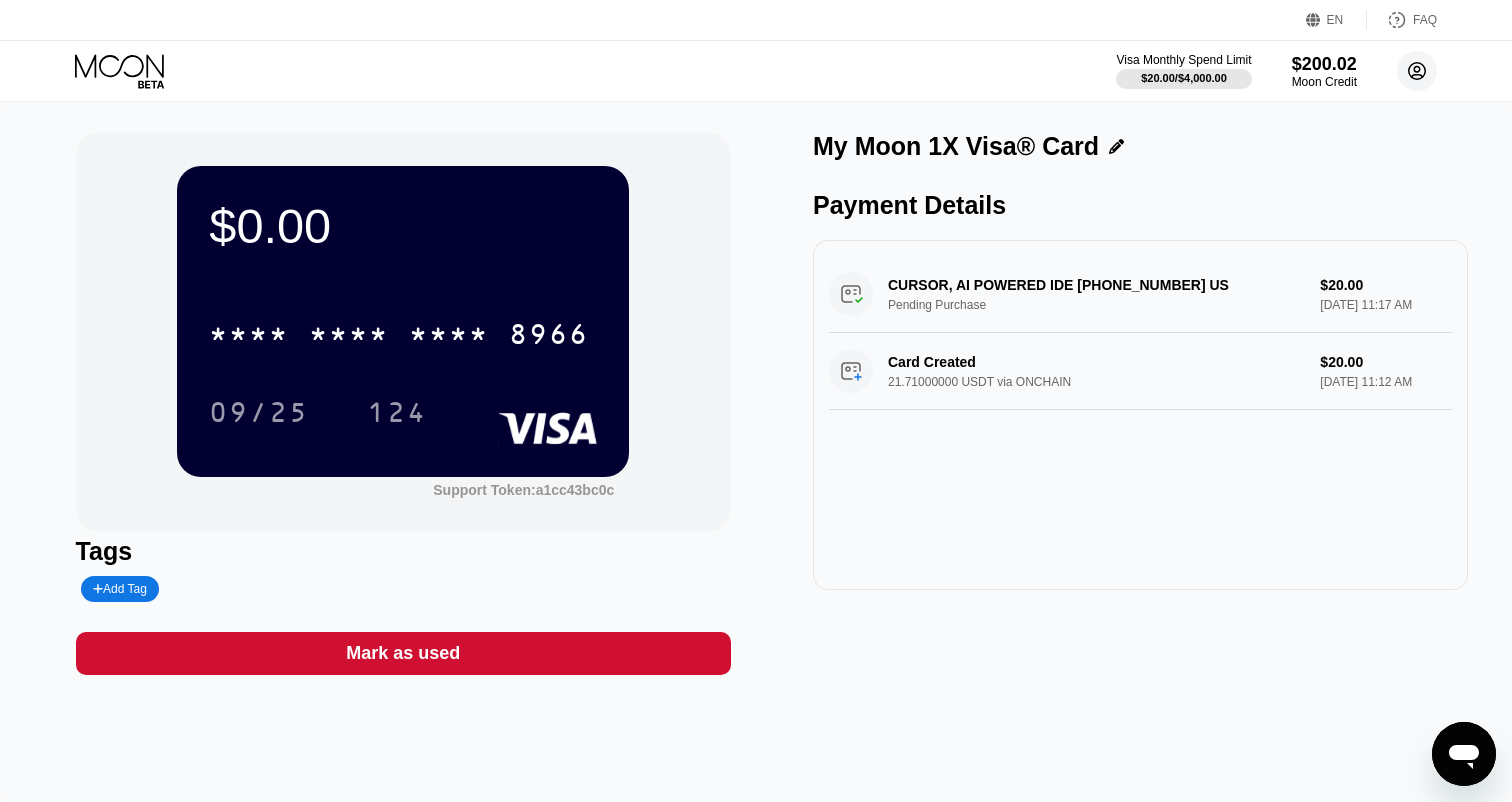 click 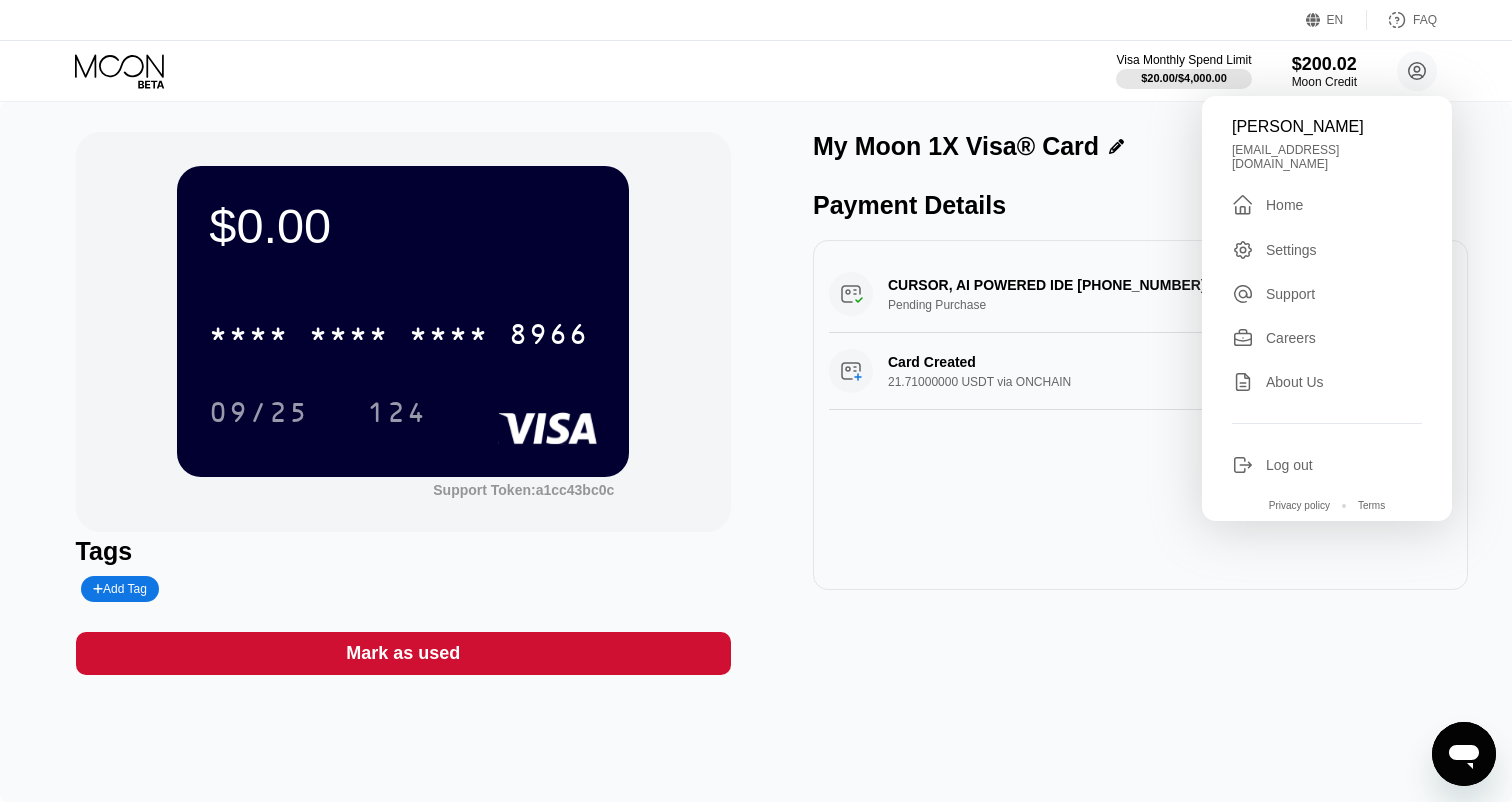 click on "Home" at bounding box center [1284, 205] 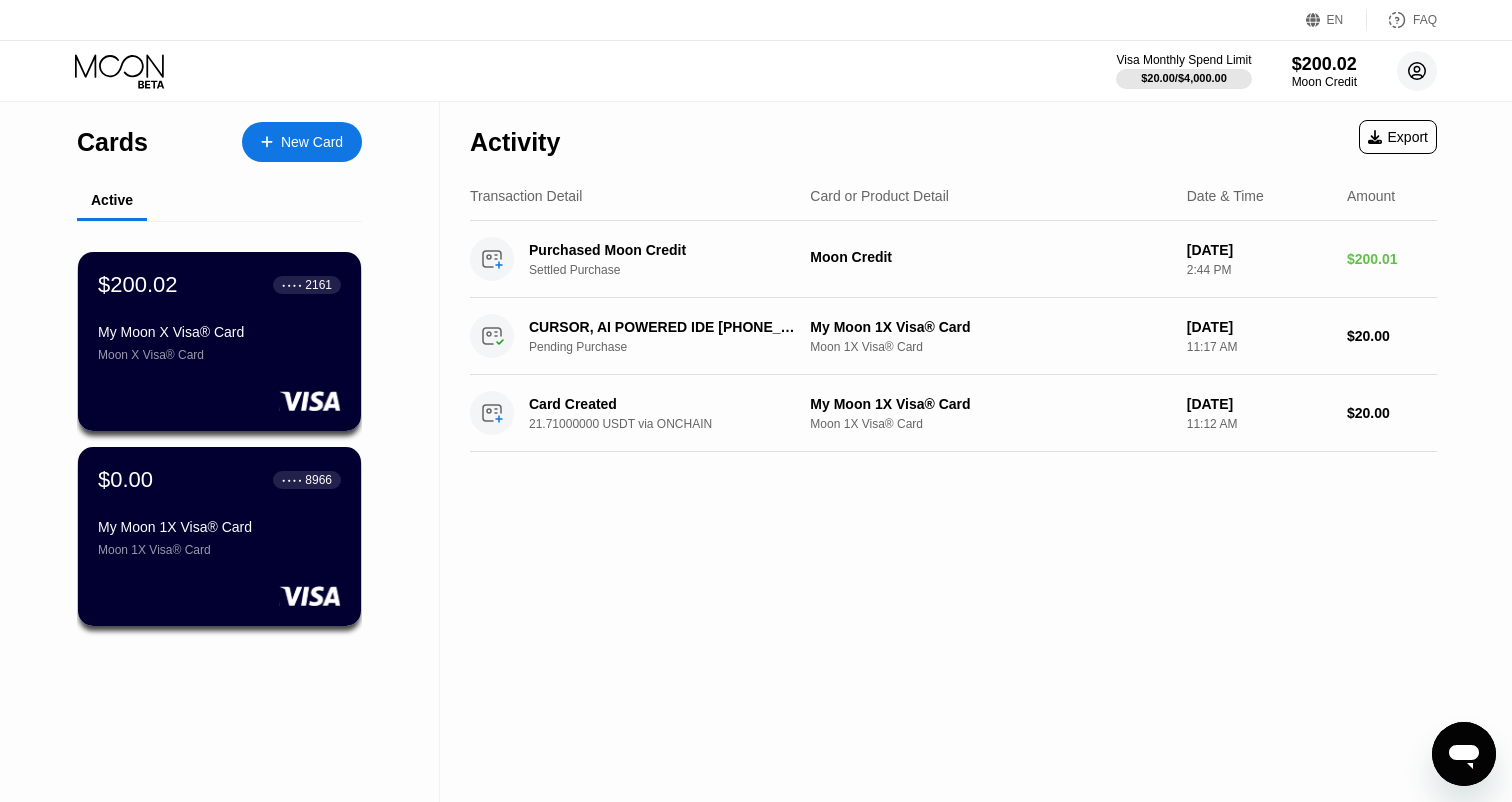 click 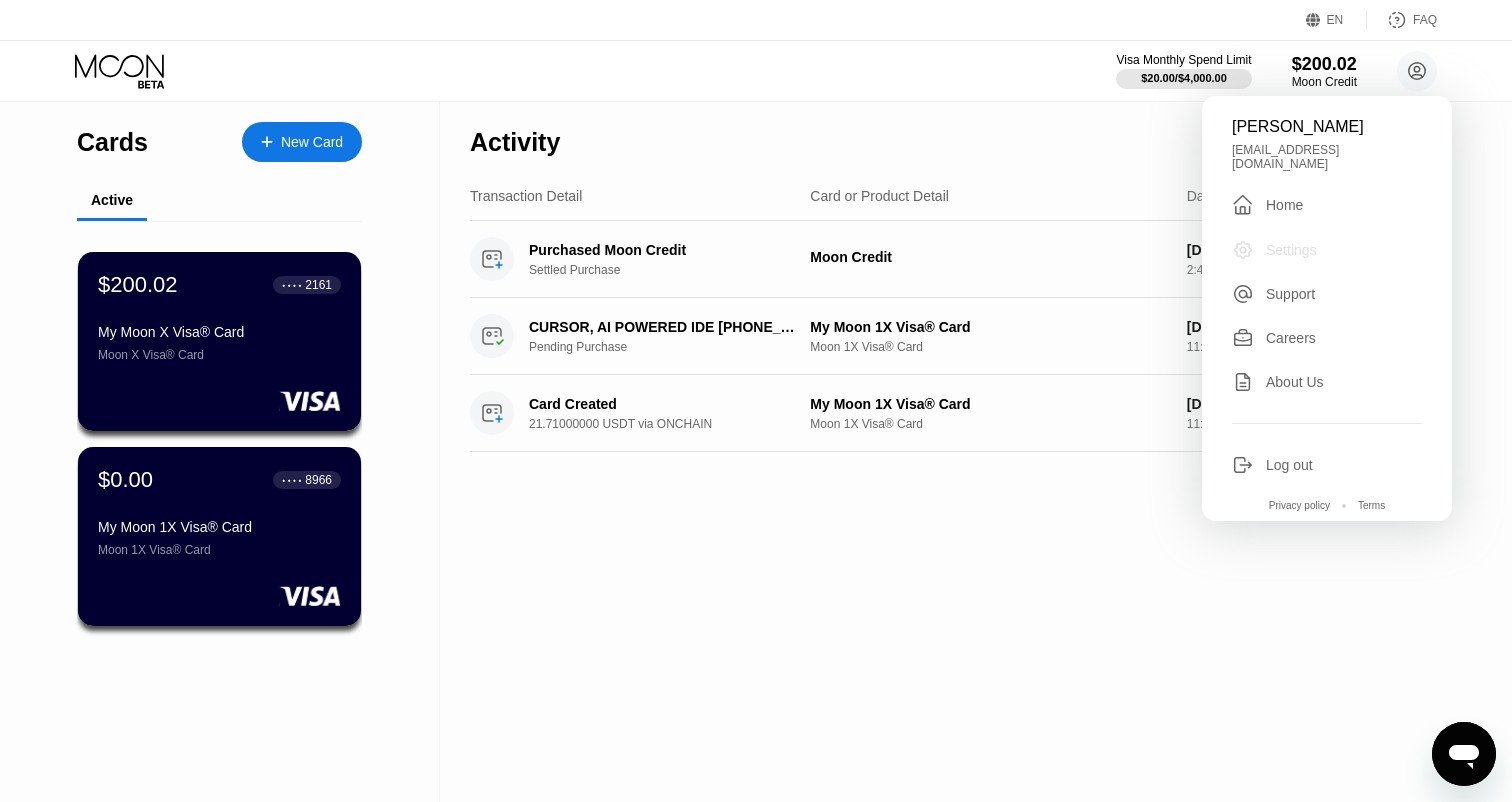 click on "Settings" at bounding box center [1291, 250] 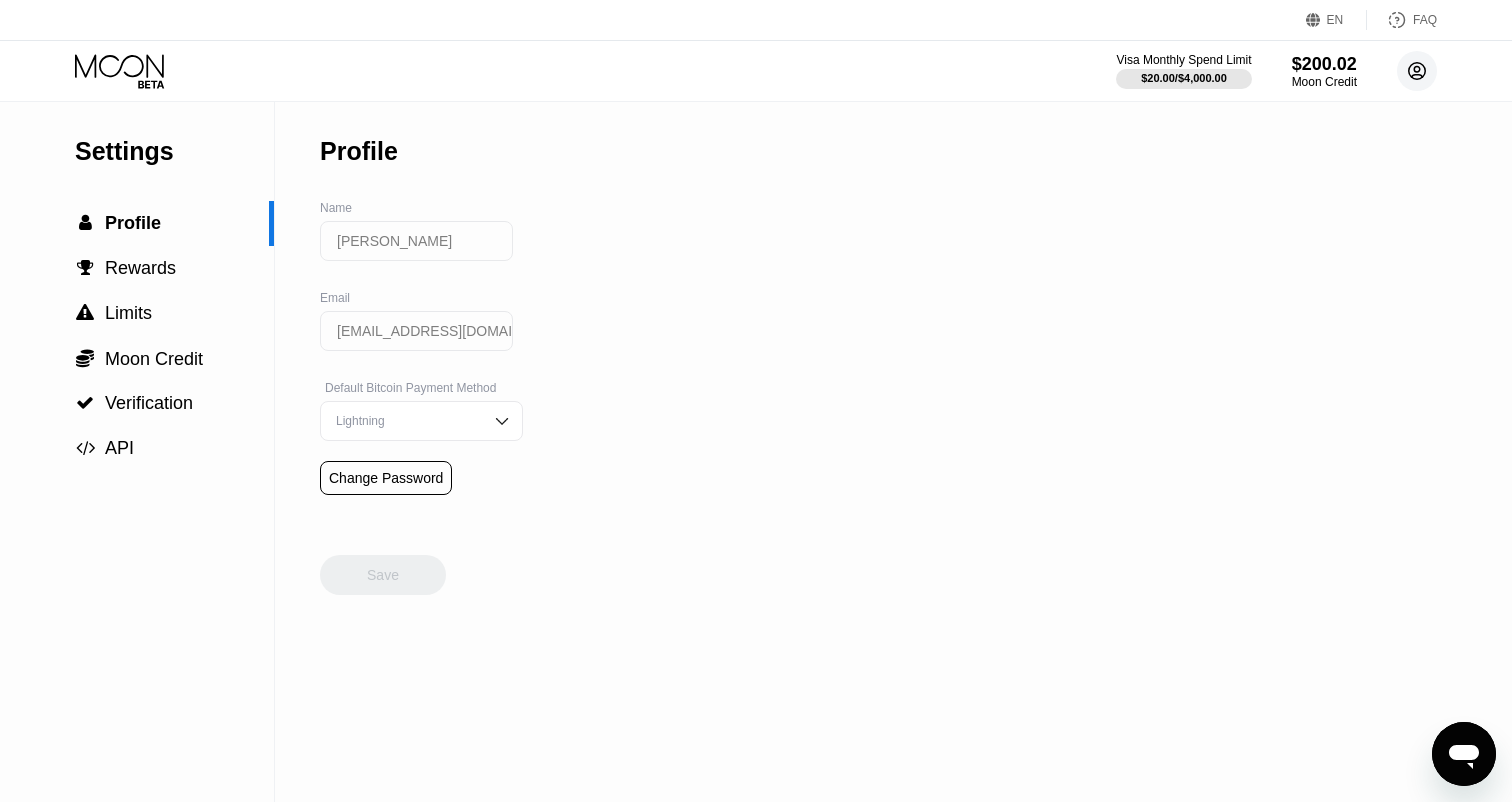 click 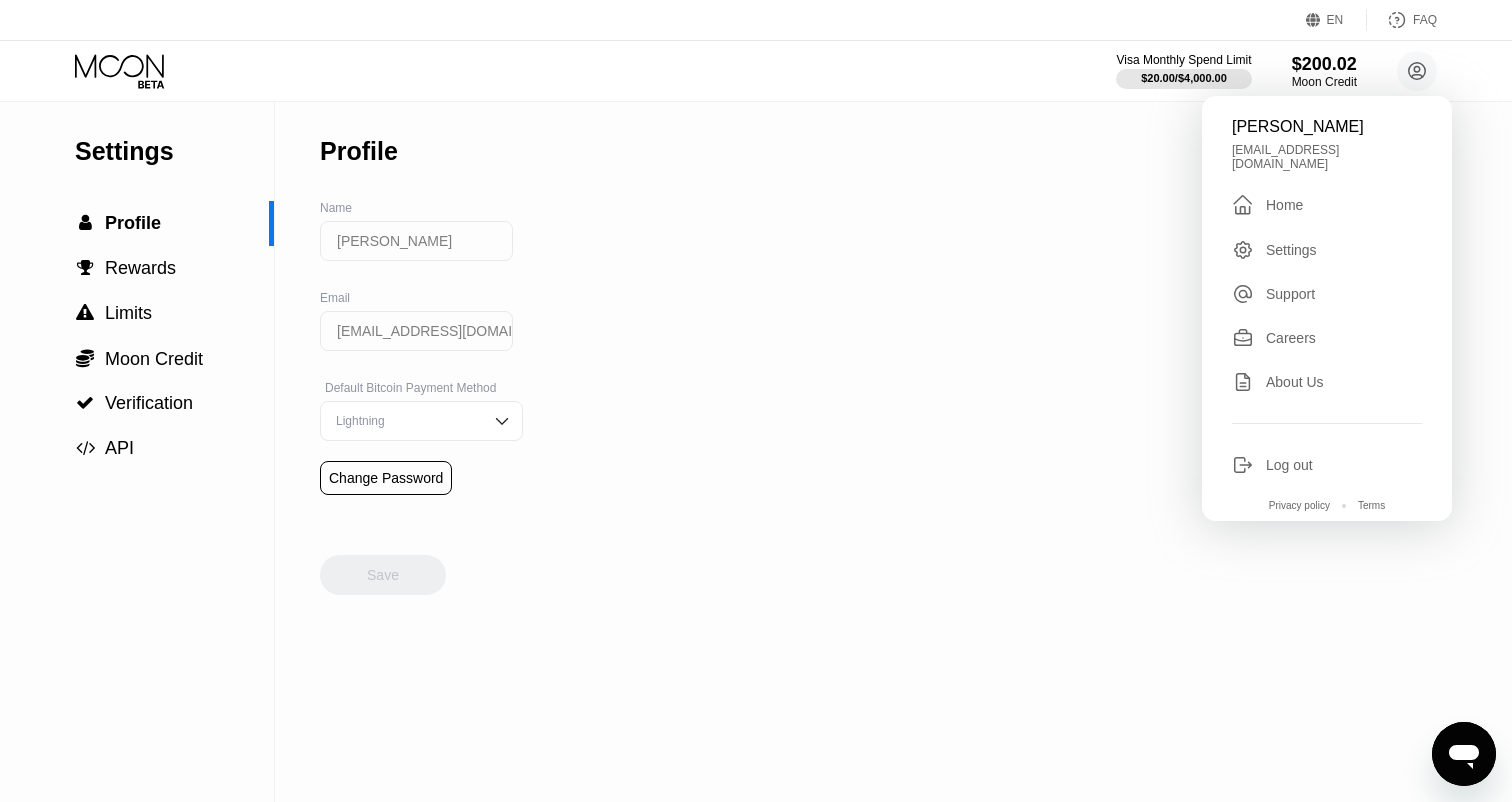 click on "About Us" at bounding box center (1295, 382) 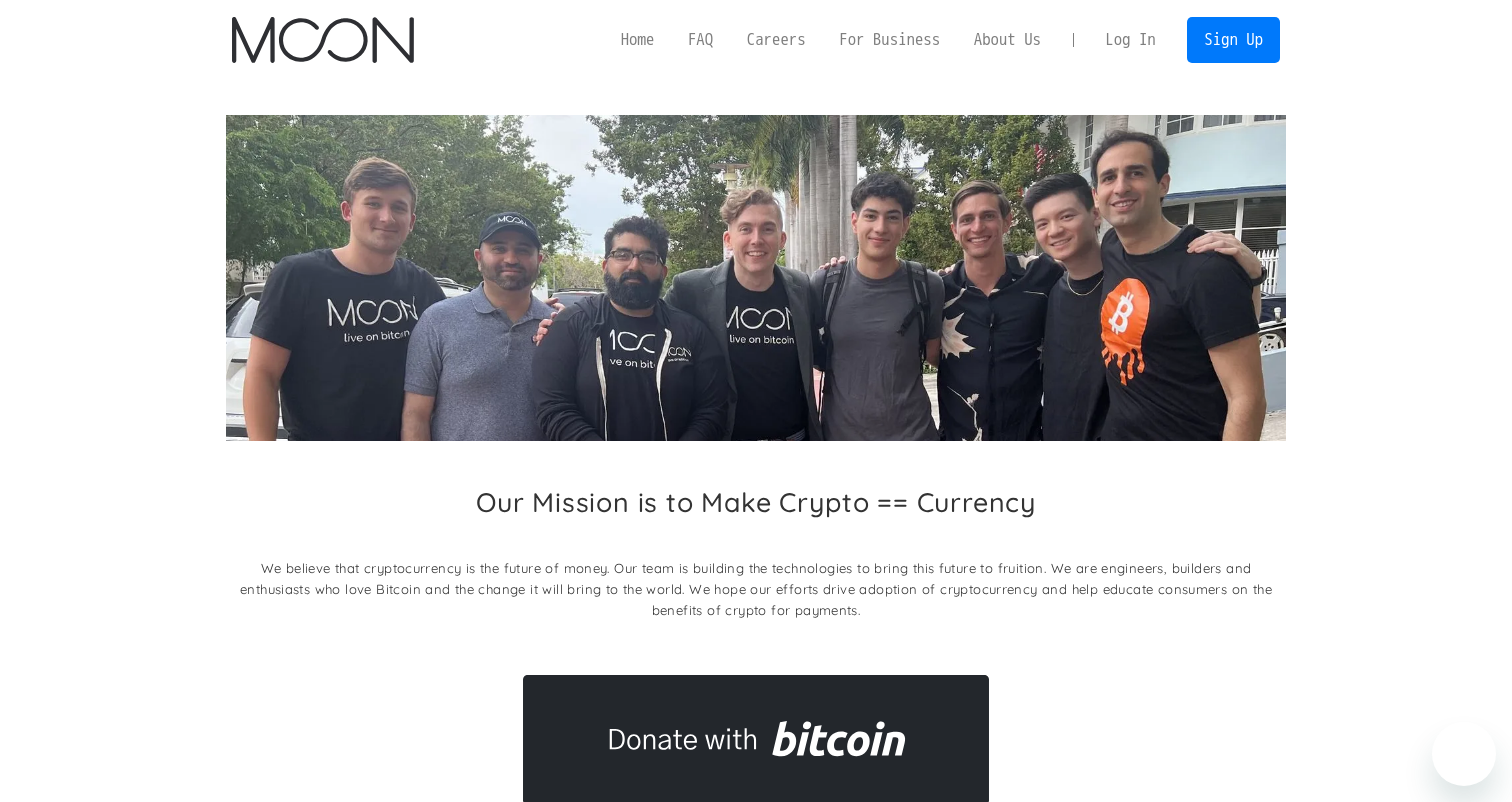 scroll, scrollTop: 0, scrollLeft: 0, axis: both 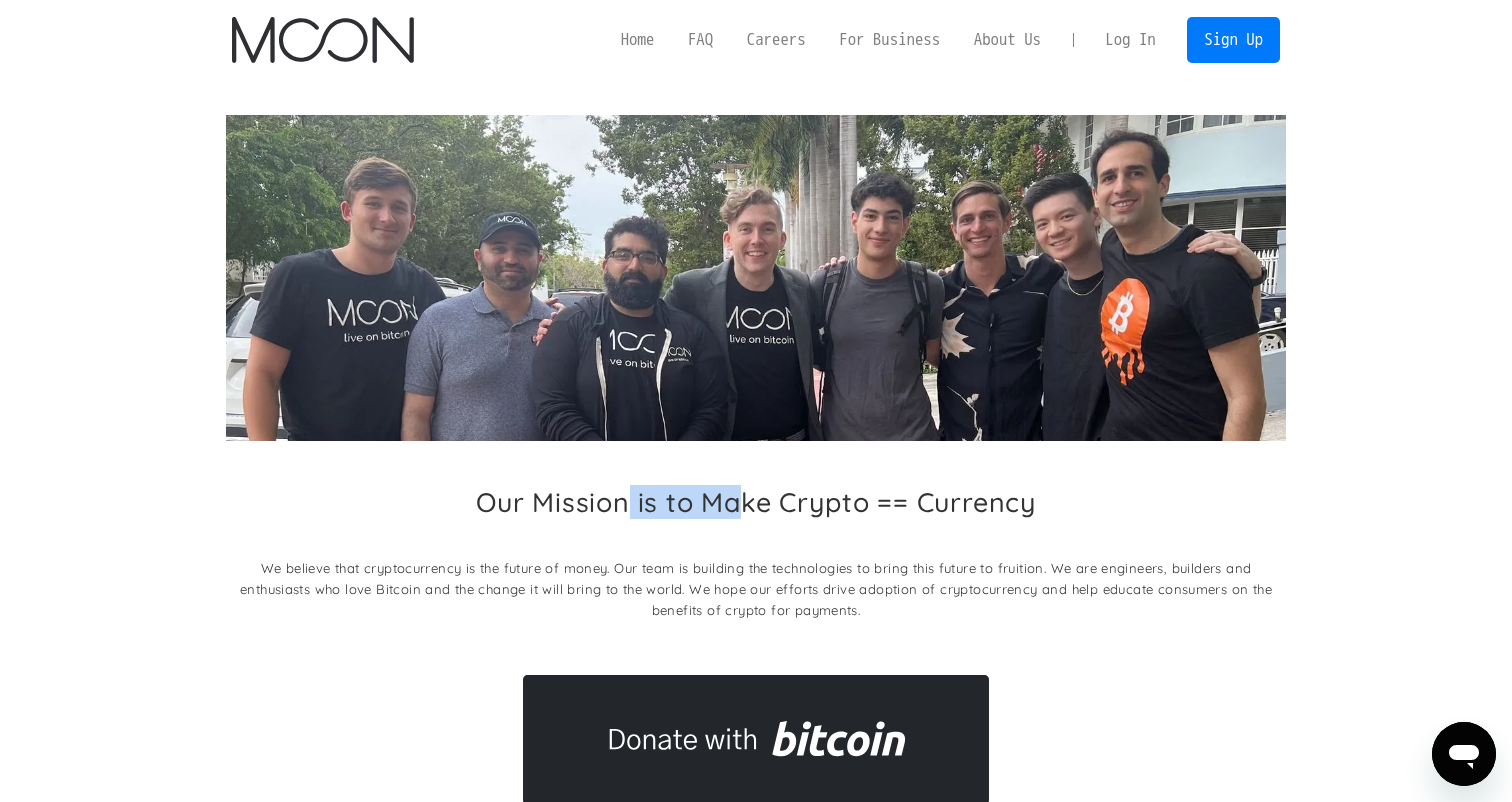 drag, startPoint x: 624, startPoint y: 495, endPoint x: 738, endPoint y: 492, distance: 114.03947 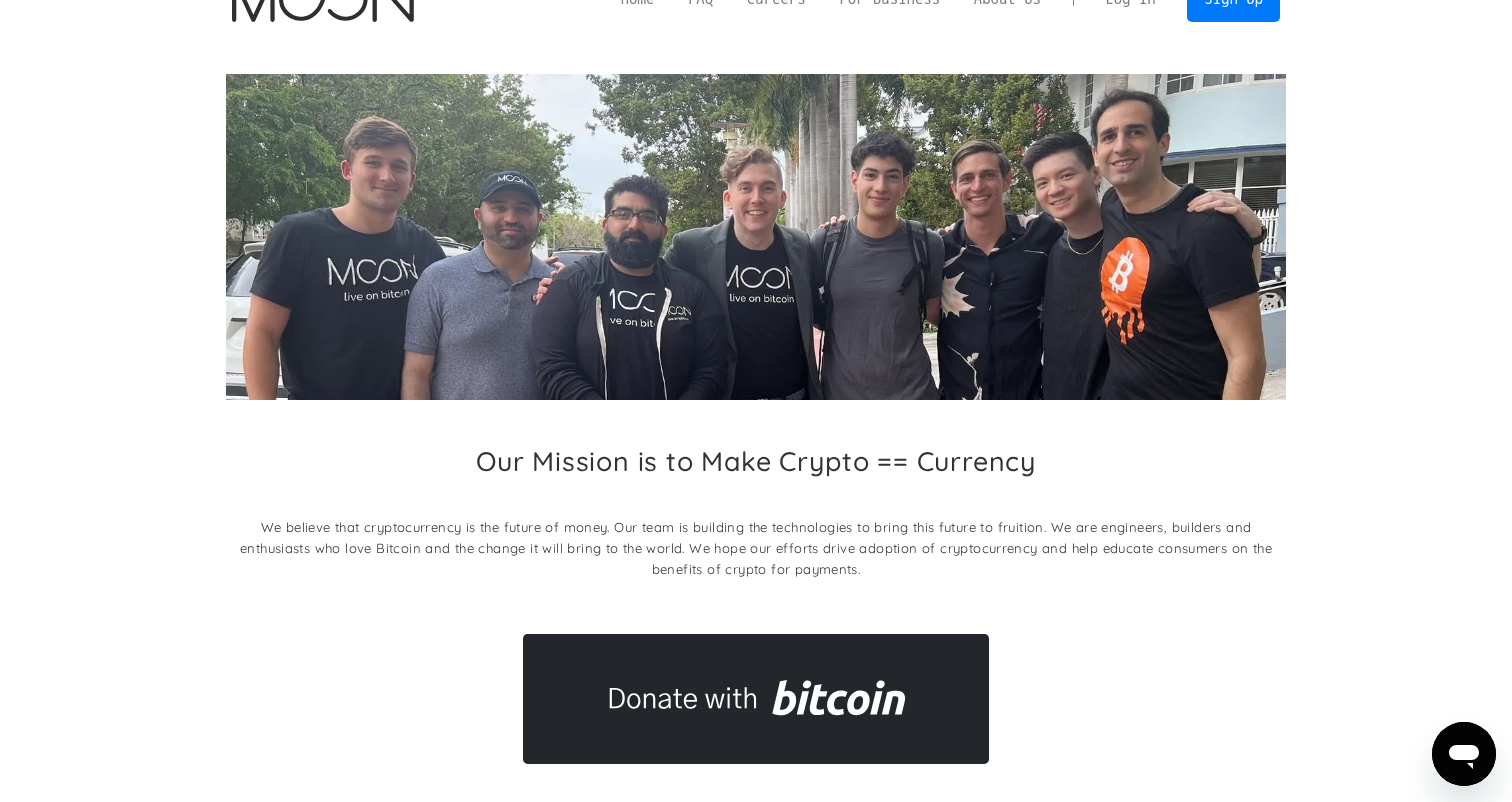 scroll, scrollTop: 71, scrollLeft: 0, axis: vertical 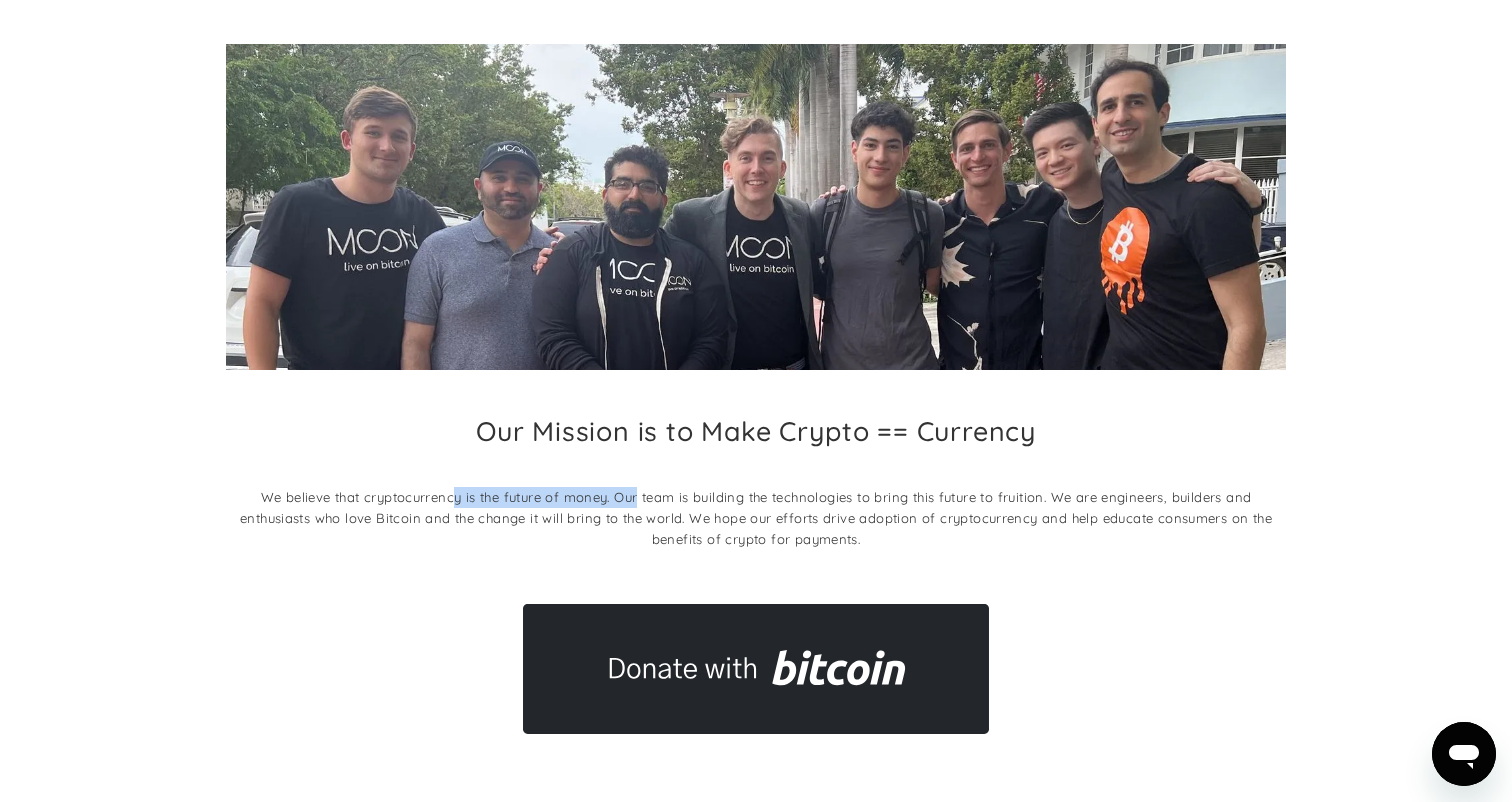 drag, startPoint x: 456, startPoint y: 488, endPoint x: 640, endPoint y: 500, distance: 184.39088 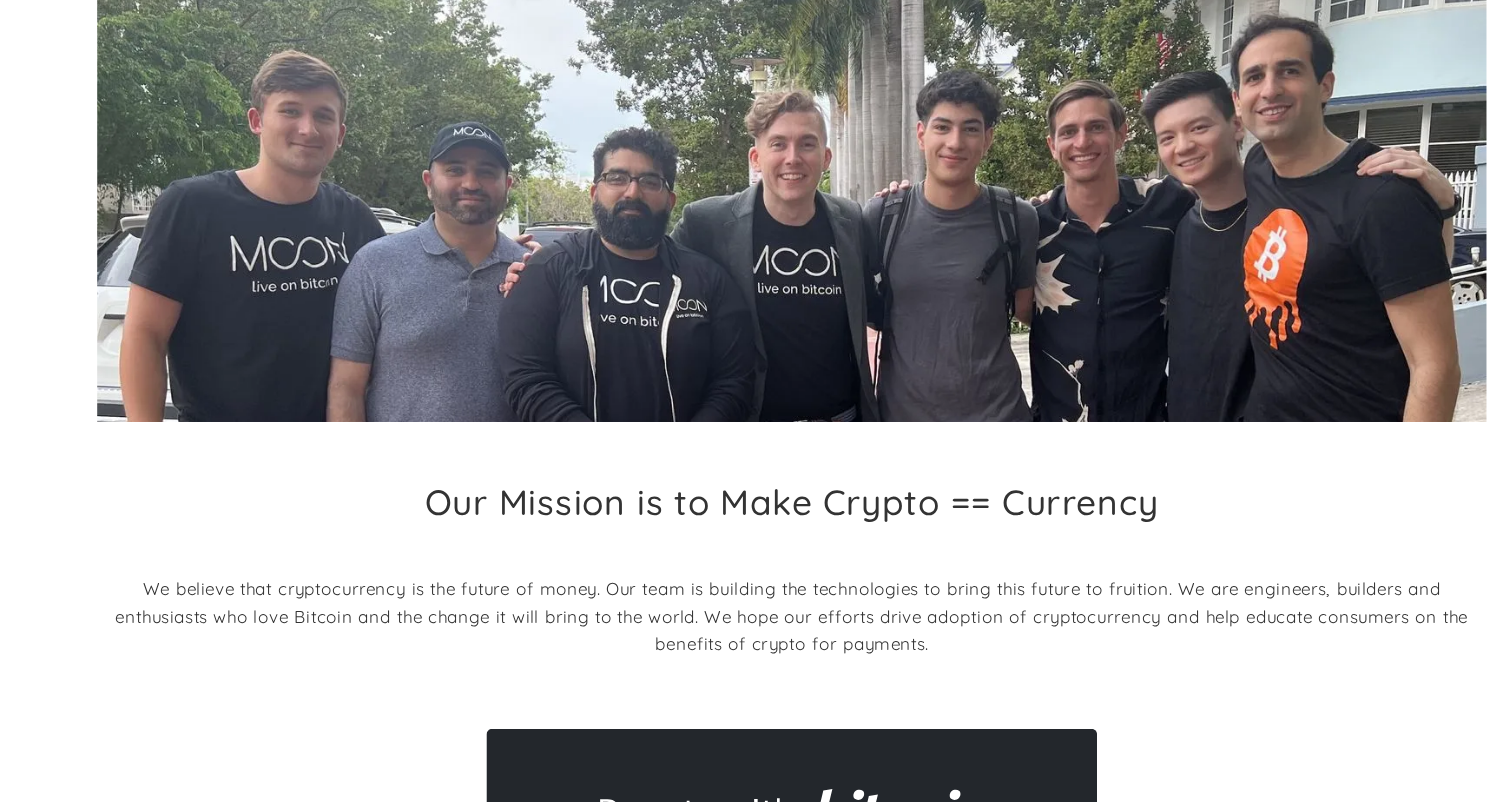 scroll, scrollTop: 9, scrollLeft: 0, axis: vertical 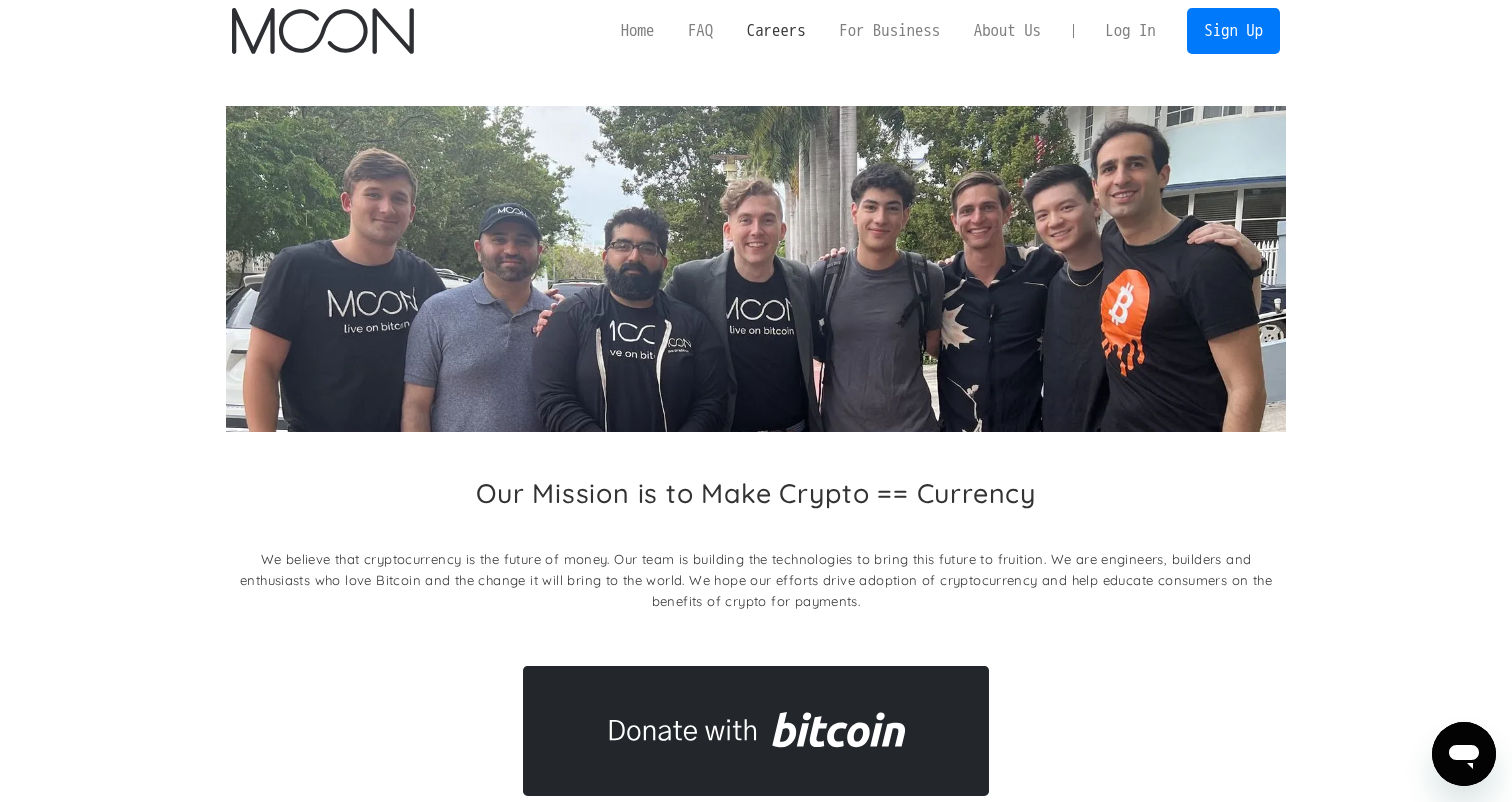 click on "Careers" at bounding box center (776, 30) 